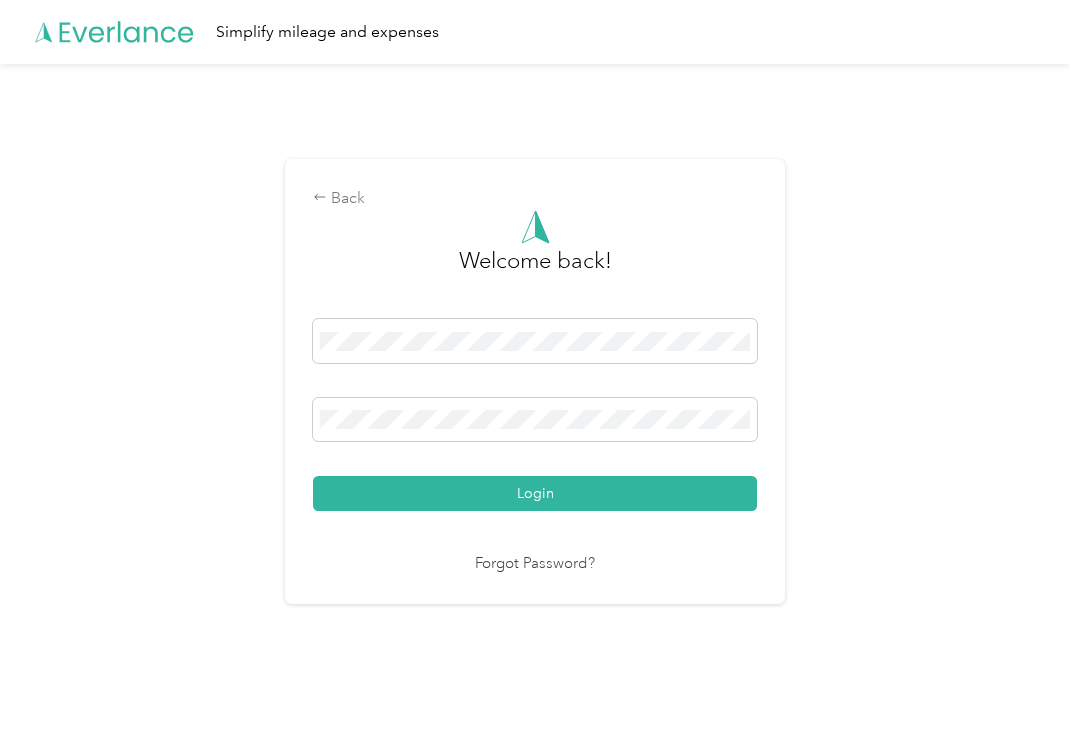scroll, scrollTop: 0, scrollLeft: 0, axis: both 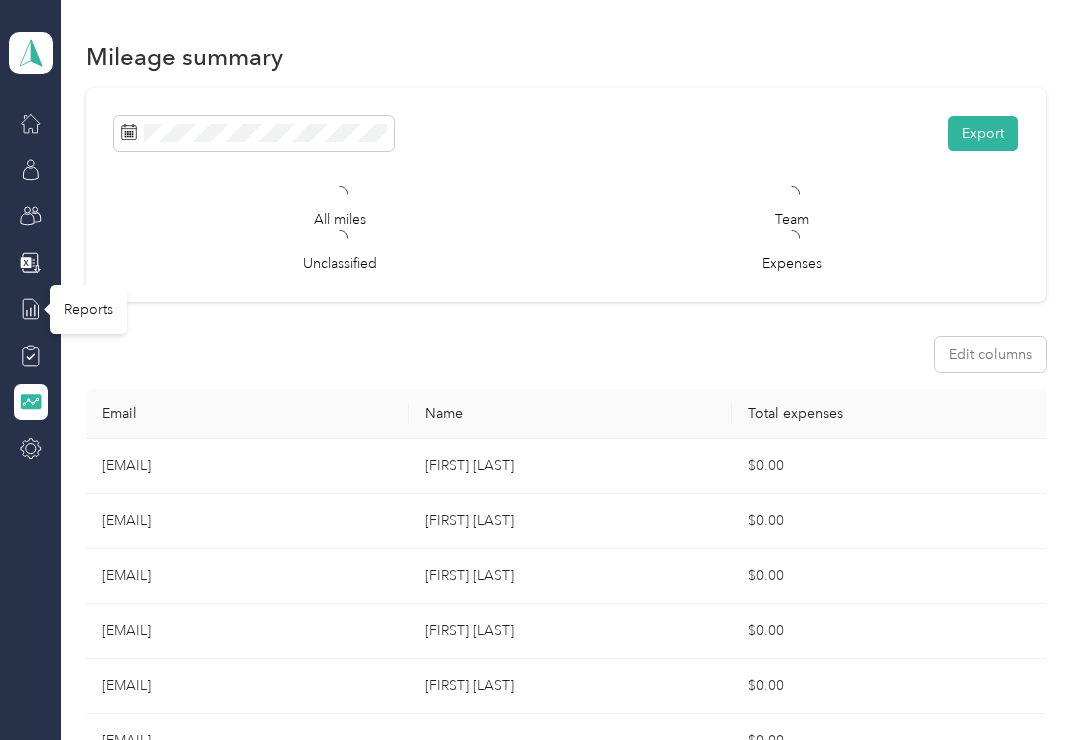 click 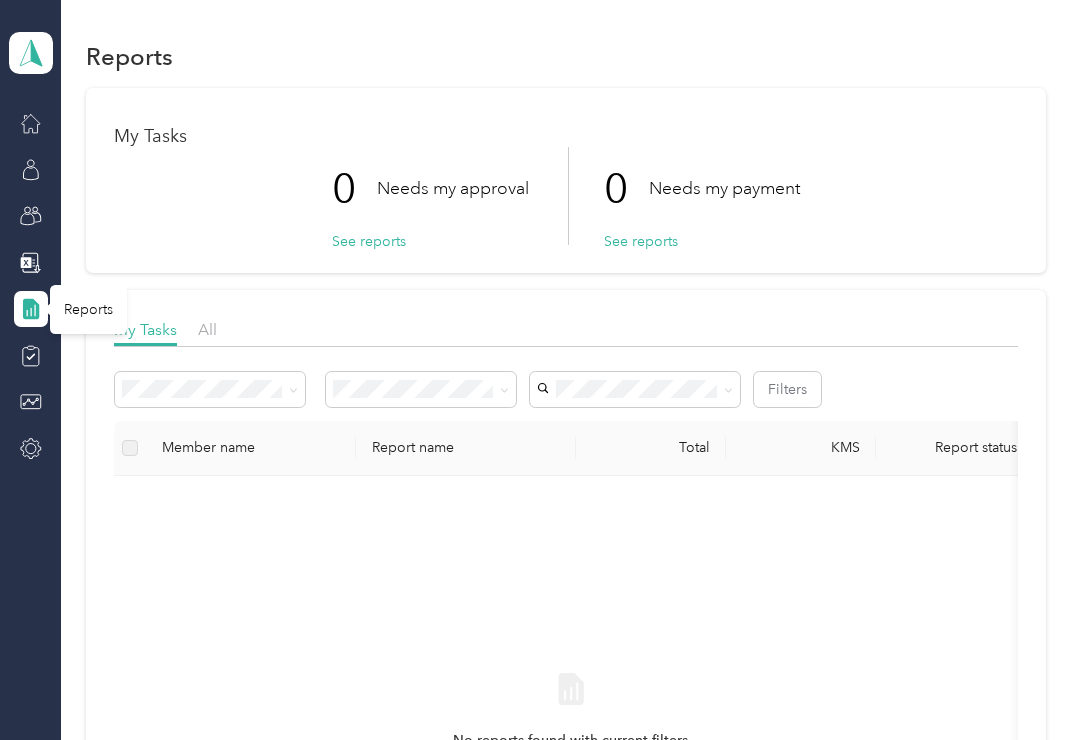 click on "All" at bounding box center [207, 330] 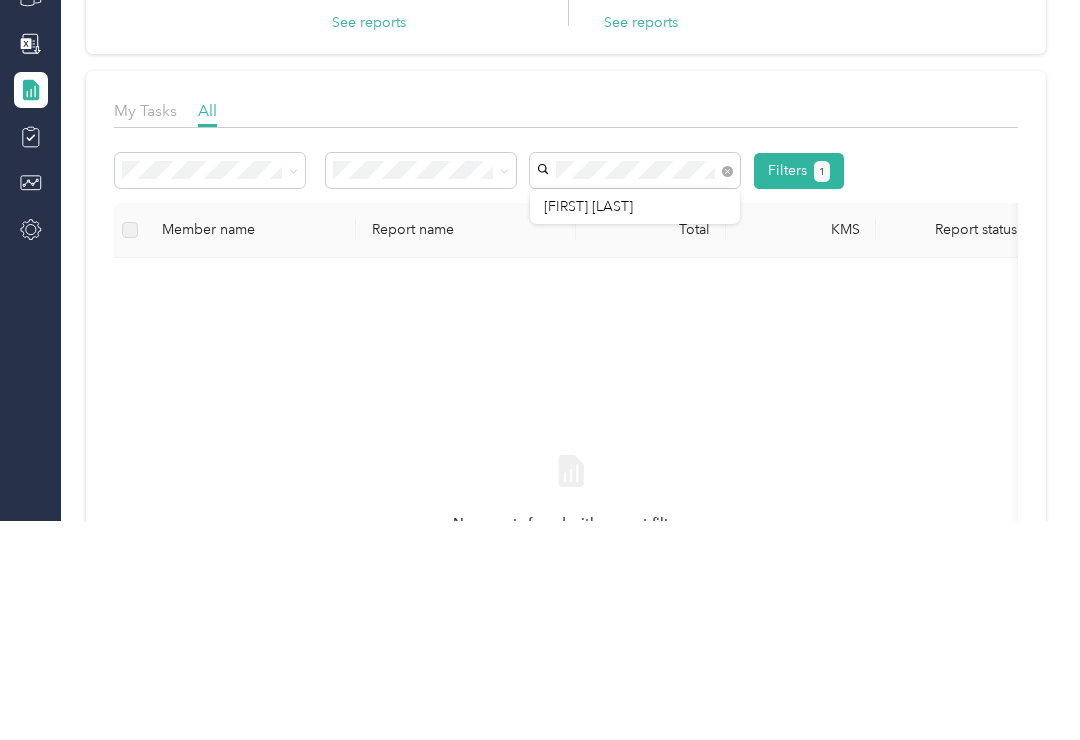 click on "[FIRST] [LAST]" at bounding box center [635, 425] 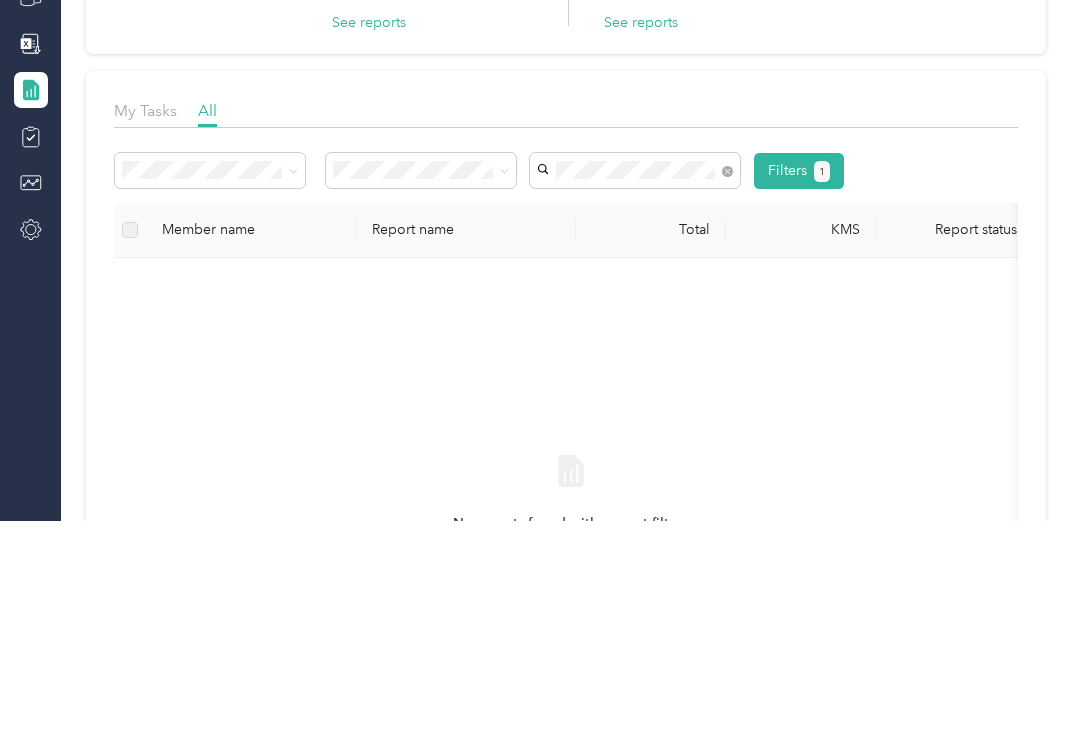 scroll, scrollTop: 31, scrollLeft: 0, axis: vertical 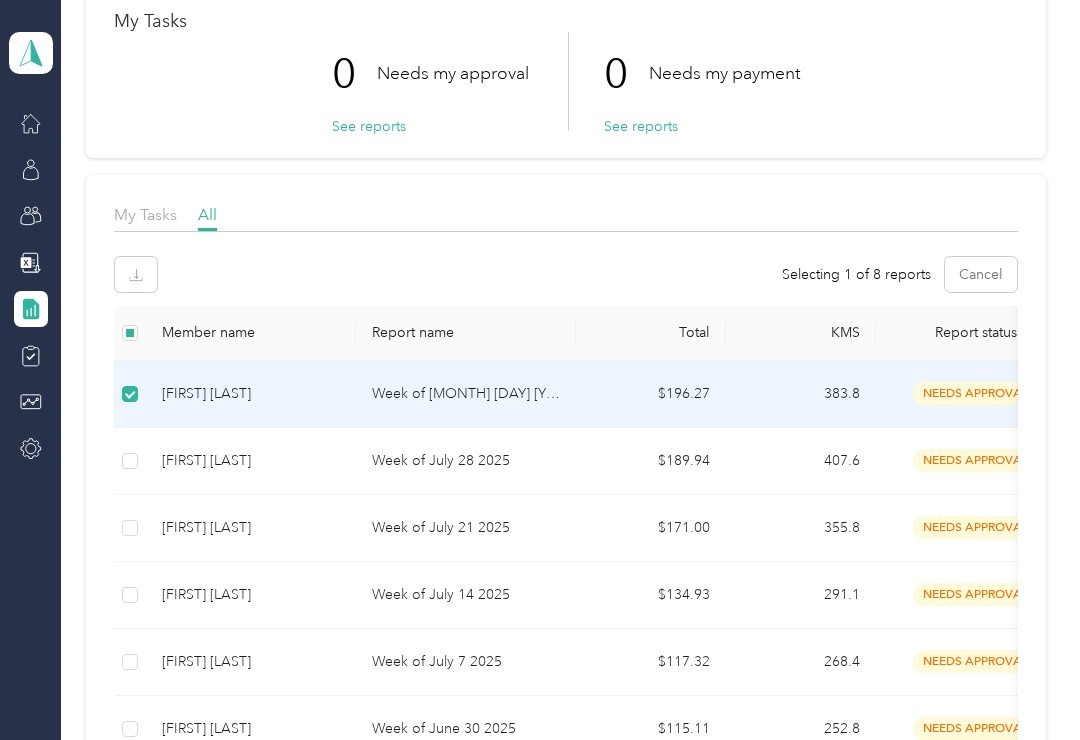click on "[FIRST] [LAST]" at bounding box center (251, 394) 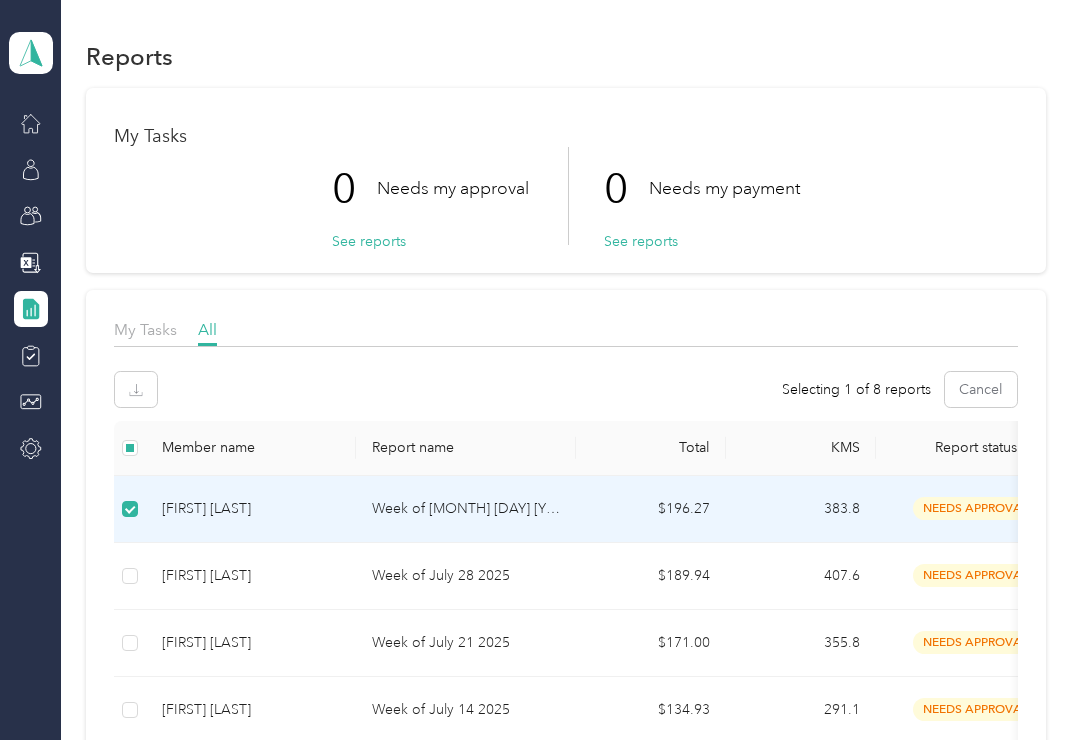 scroll, scrollTop: 0, scrollLeft: 0, axis: both 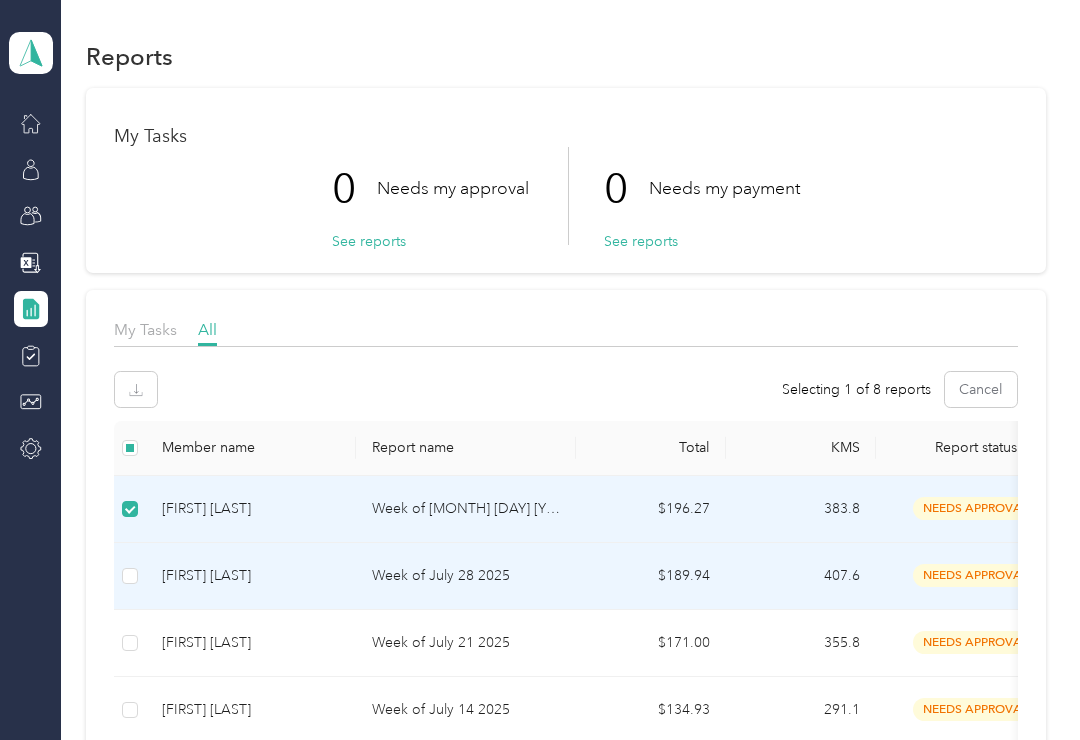 click on "[FIRST] [LAST]" at bounding box center (251, 576) 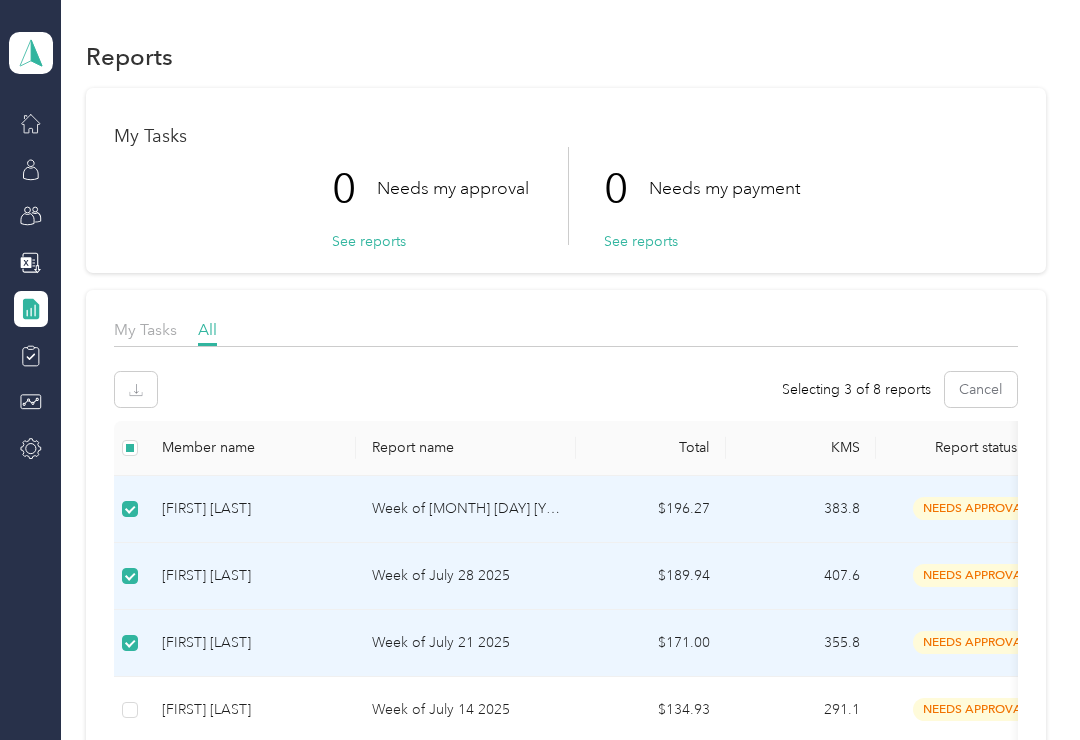 click on "[FIRST] [LAST]" at bounding box center (251, 509) 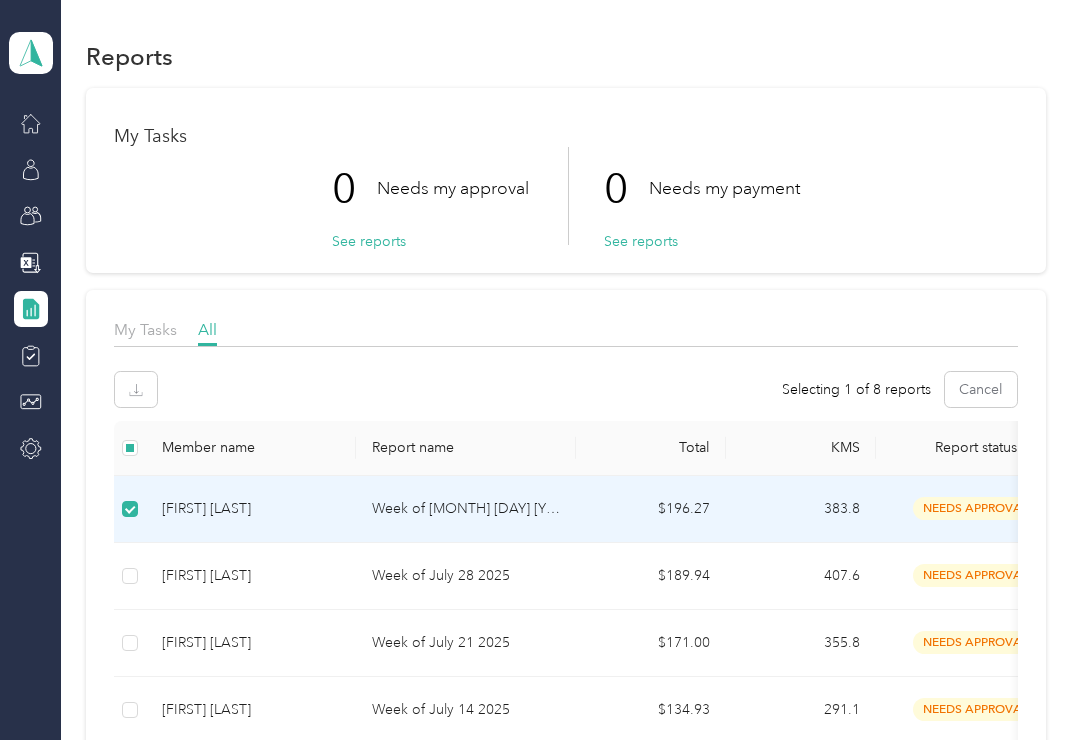 click at bounding box center (130, 509) 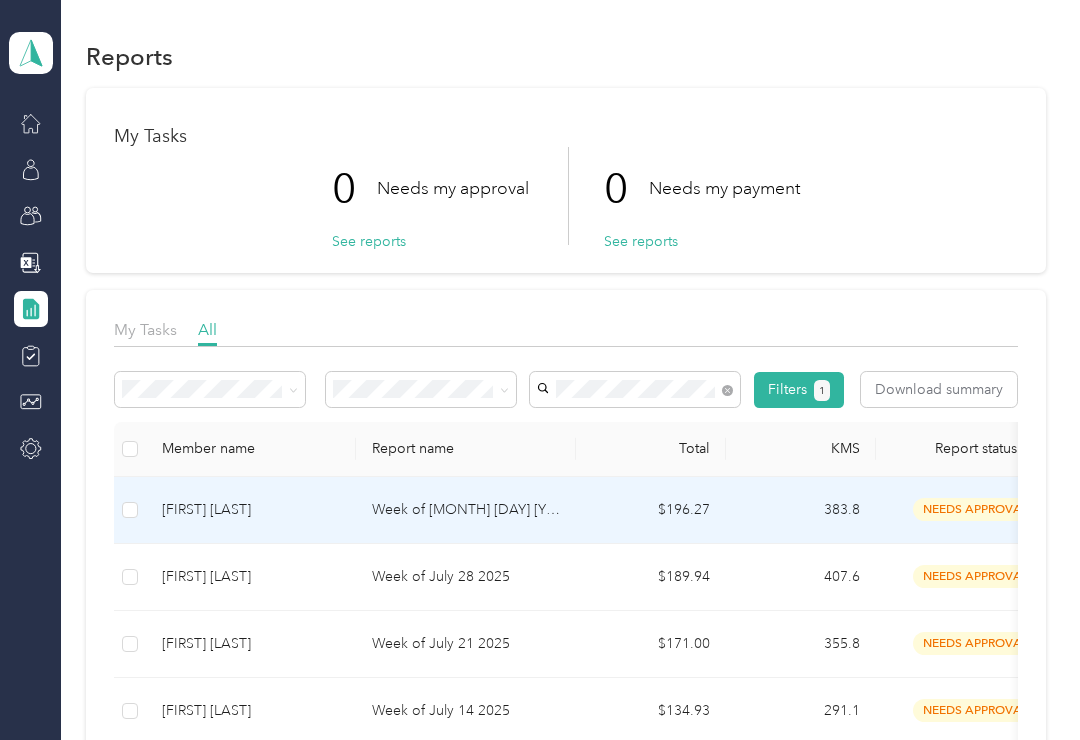 click on "[FIRST] [LAST]" at bounding box center [251, 510] 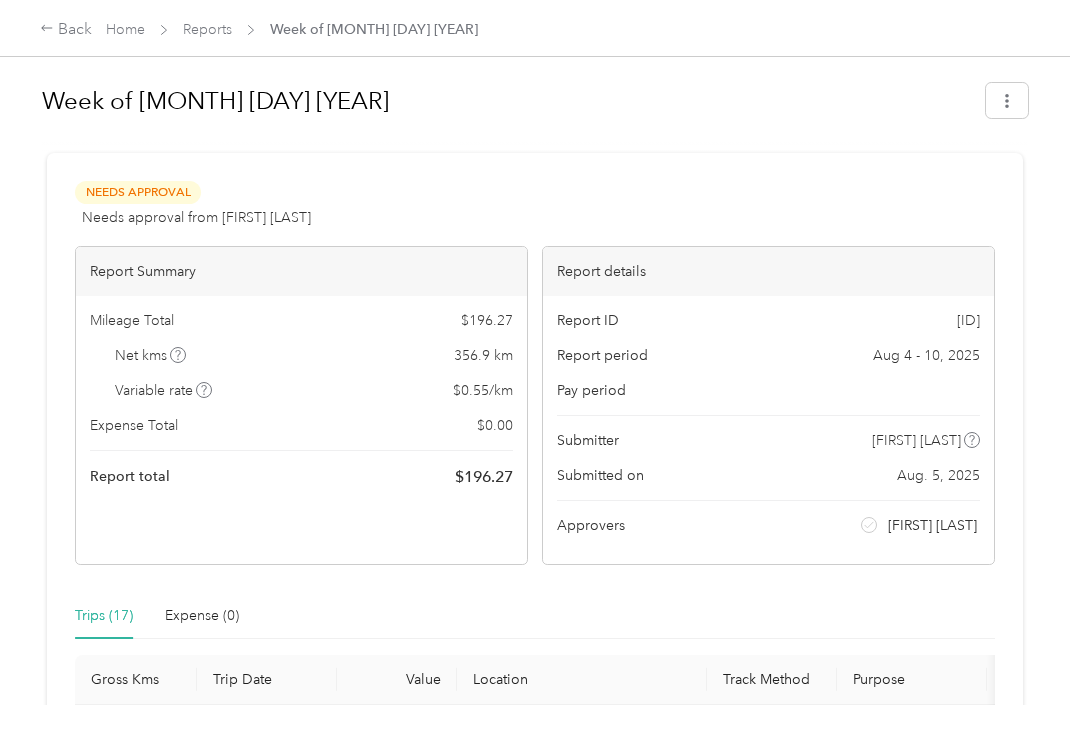 scroll, scrollTop: 0, scrollLeft: 0, axis: both 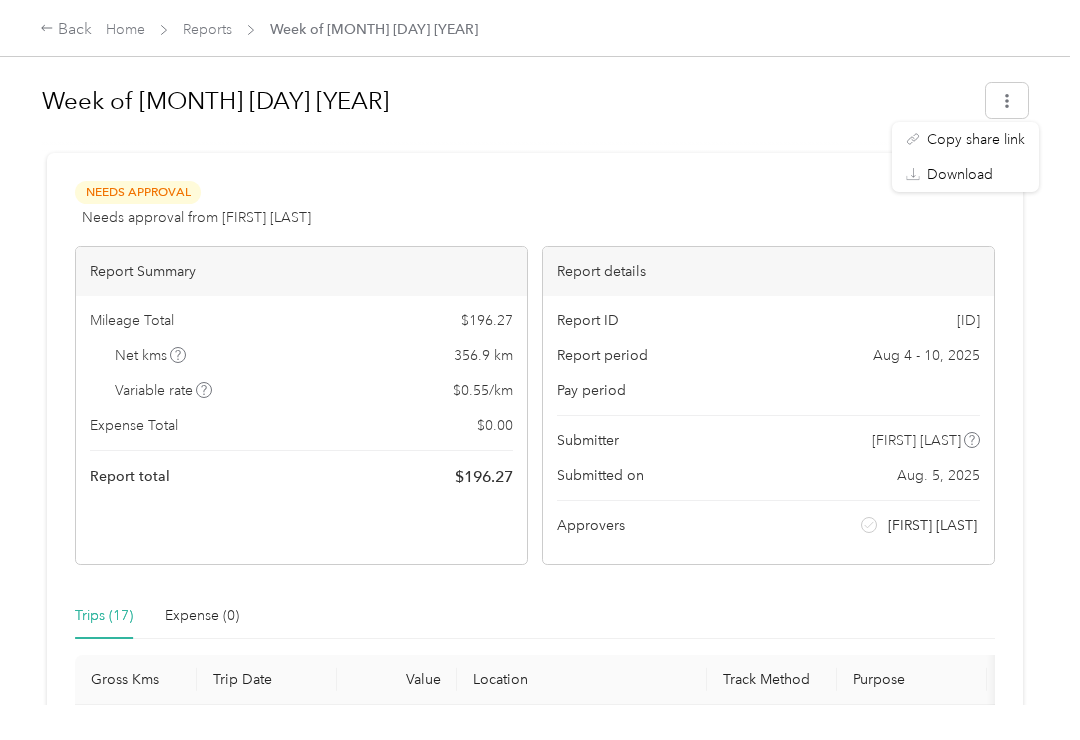 click on "Needs Approval Needs approval from [FIRST] [LAST] View  activity & comments" at bounding box center (535, 205) 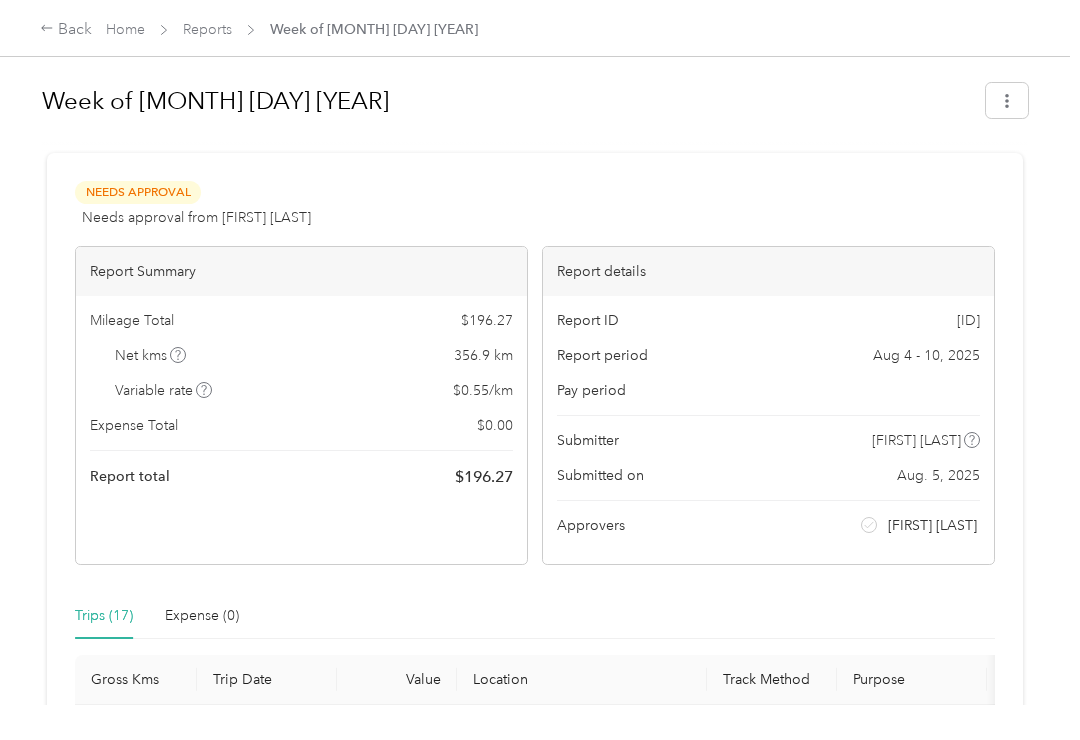 click on "Back" at bounding box center (66, 30) 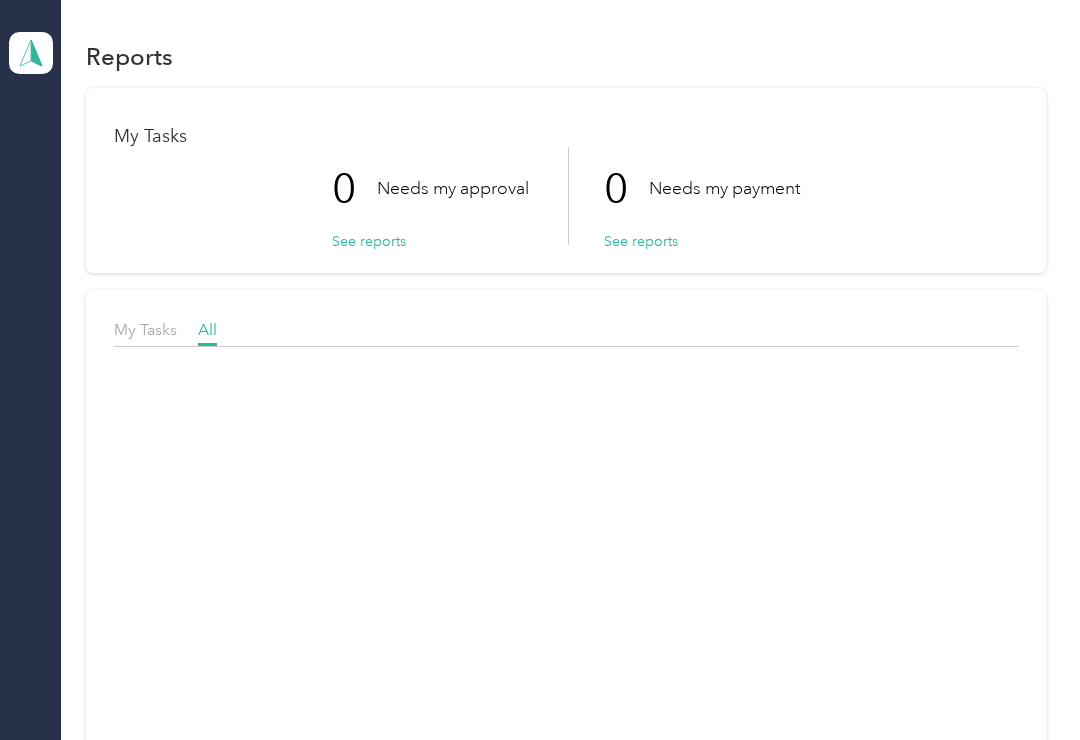 scroll, scrollTop: 31, scrollLeft: 0, axis: vertical 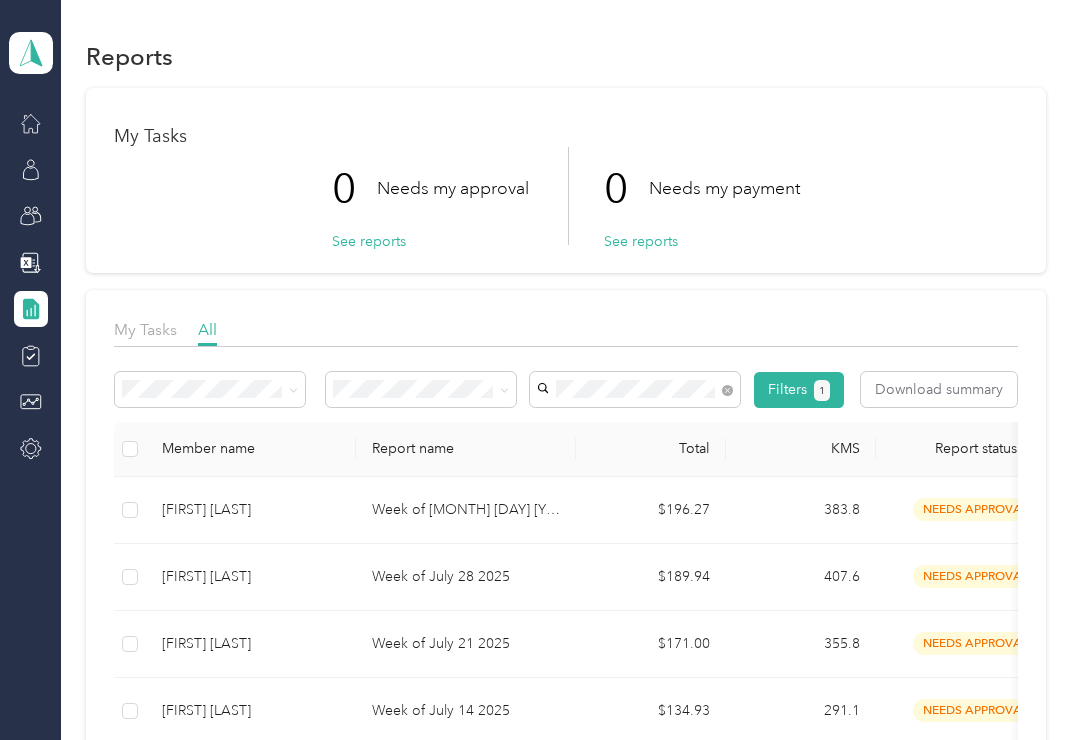 click on "[FIRST] [LAST]" at bounding box center (251, 577) 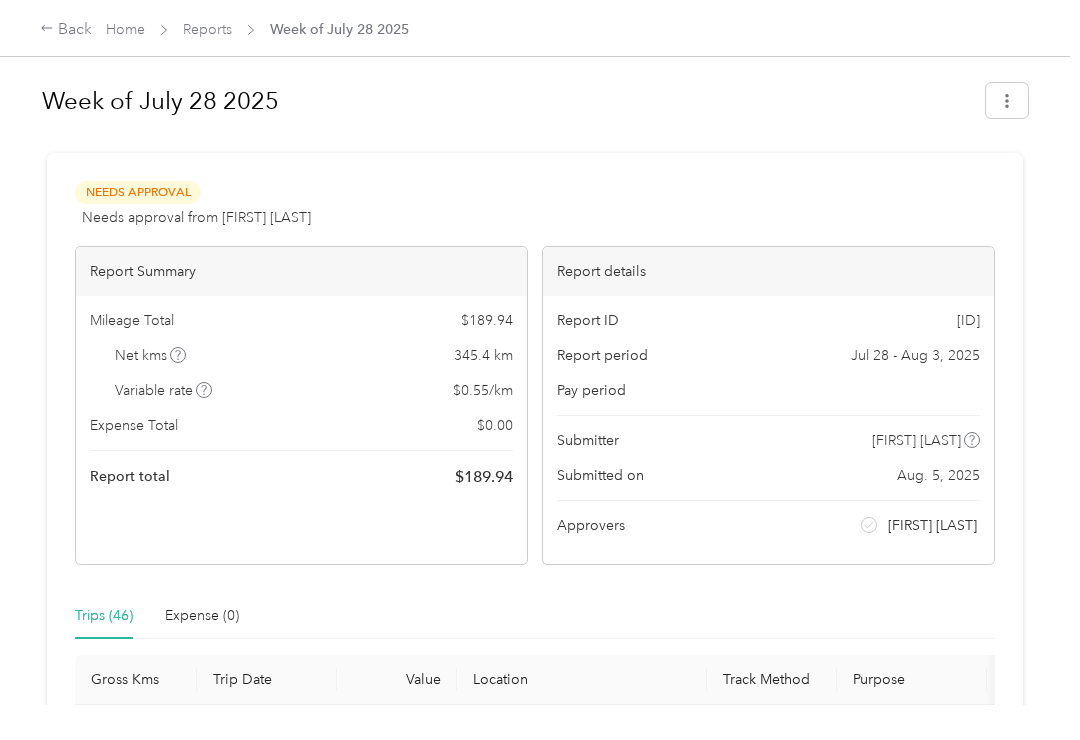 click on "Back" at bounding box center [66, 30] 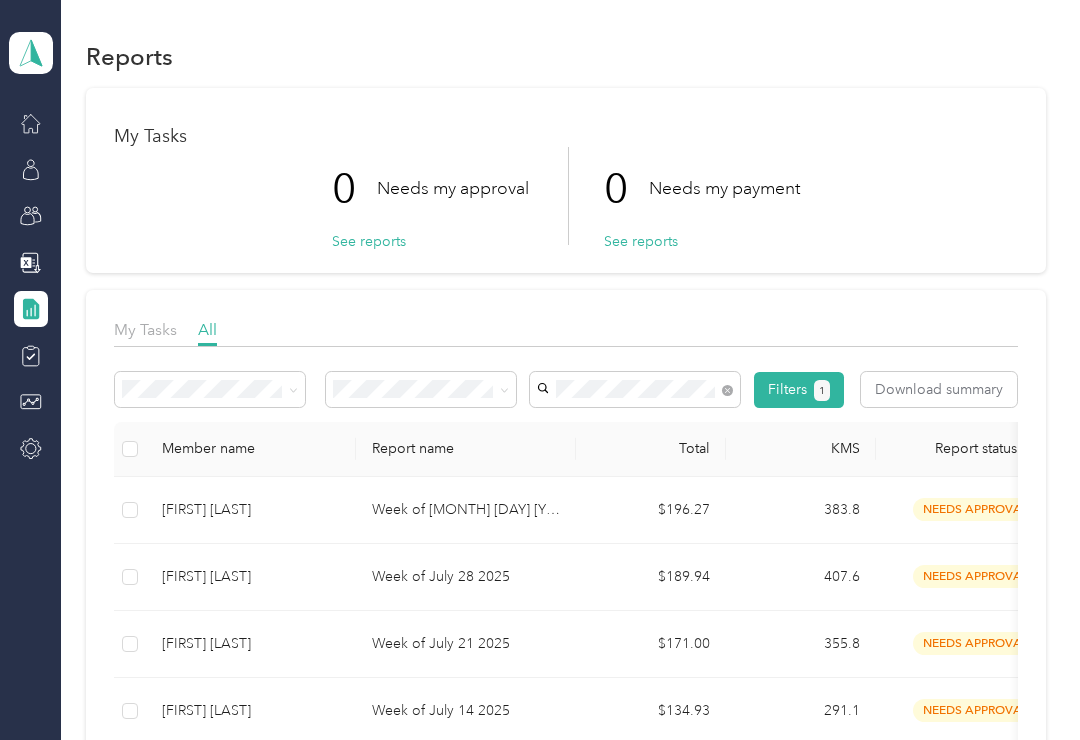 click on "[FIRST] [LAST]" at bounding box center (251, 644) 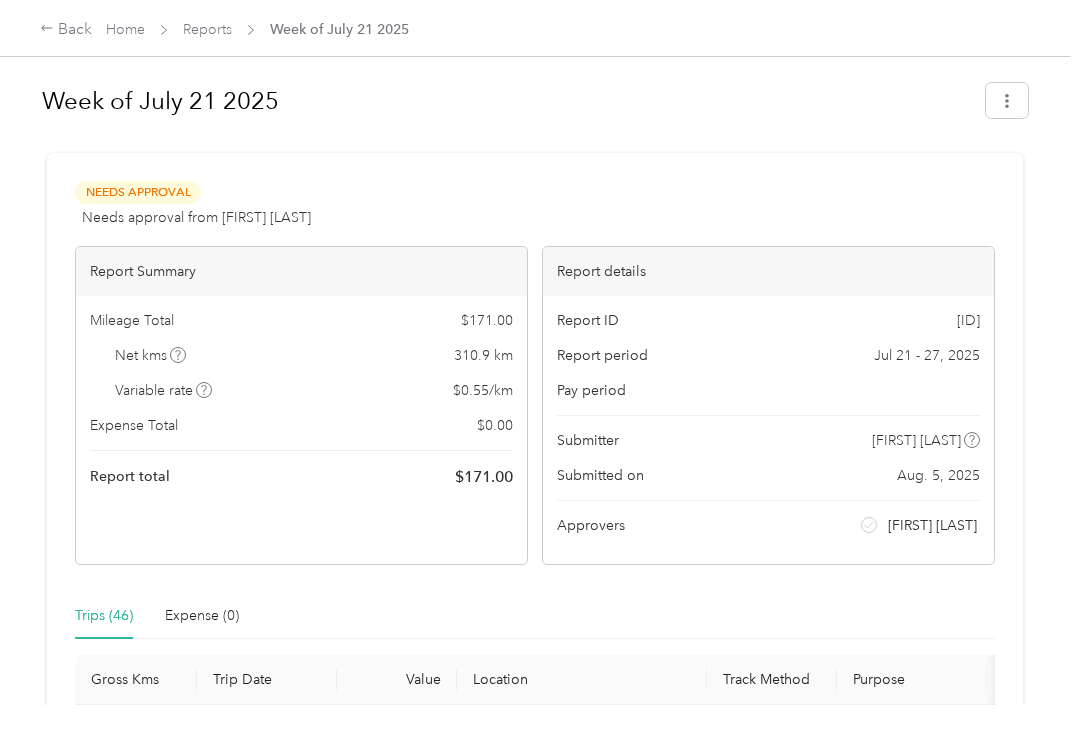 click on "Back" at bounding box center [66, 30] 